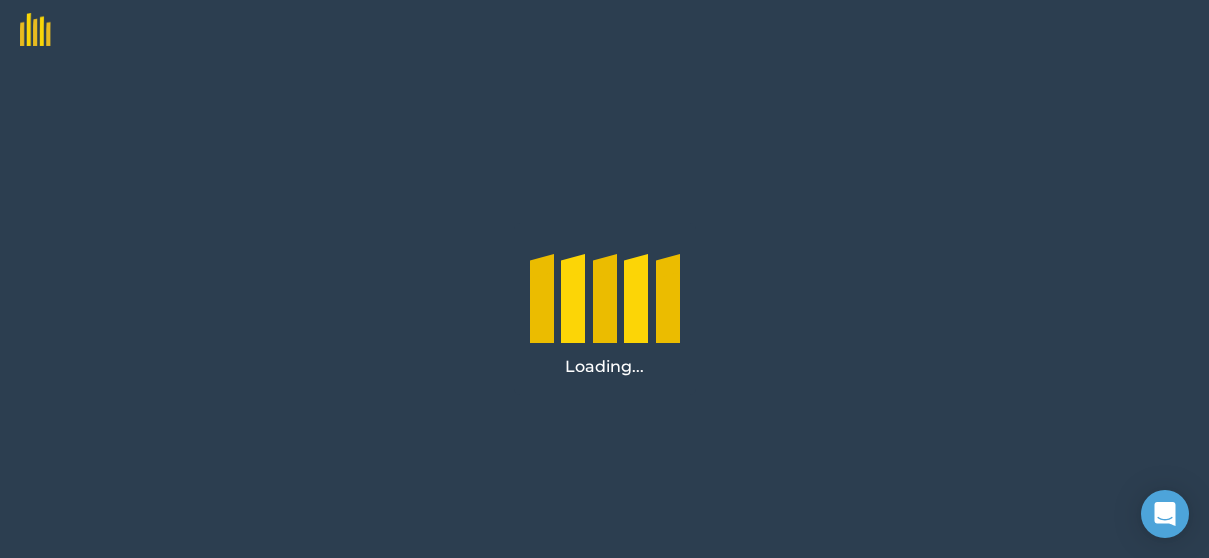 scroll, scrollTop: 0, scrollLeft: 0, axis: both 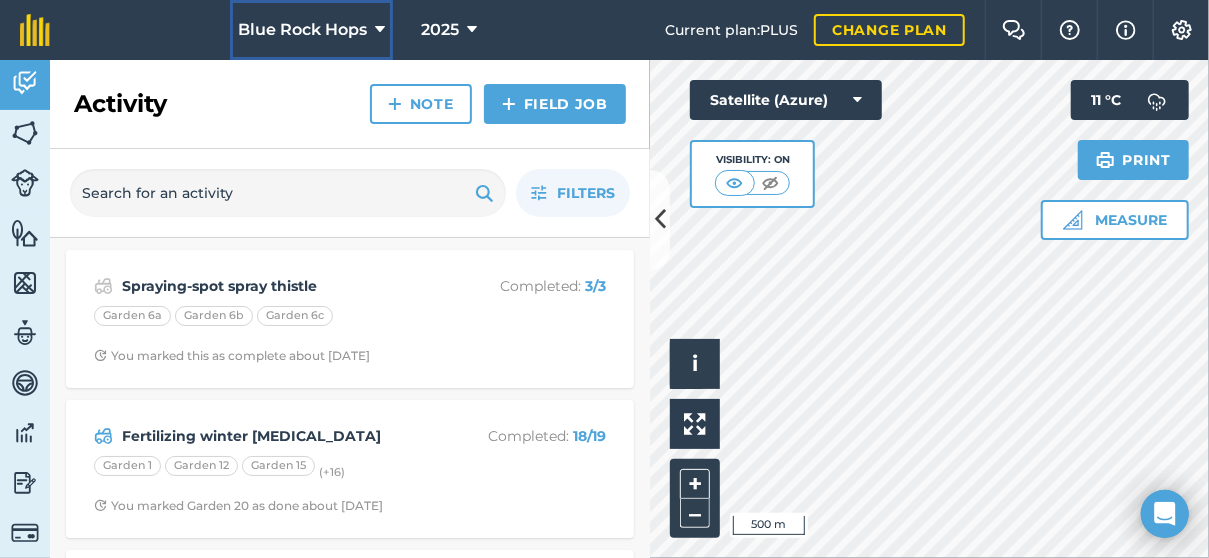 click at bounding box center [380, 30] 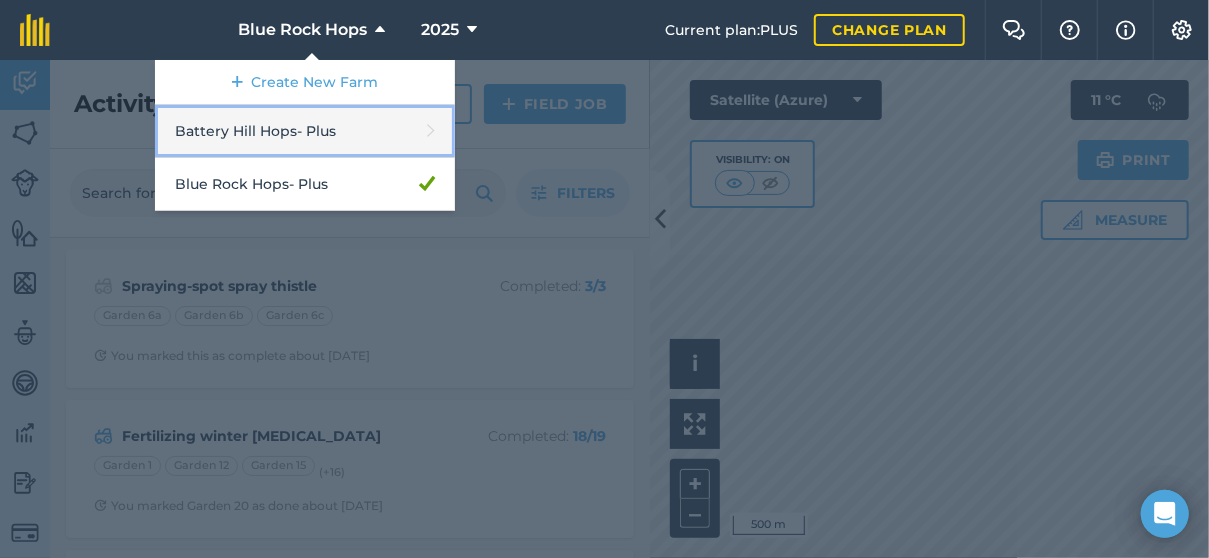 click on "Battery Hill Hops  - Plus" at bounding box center [305, 131] 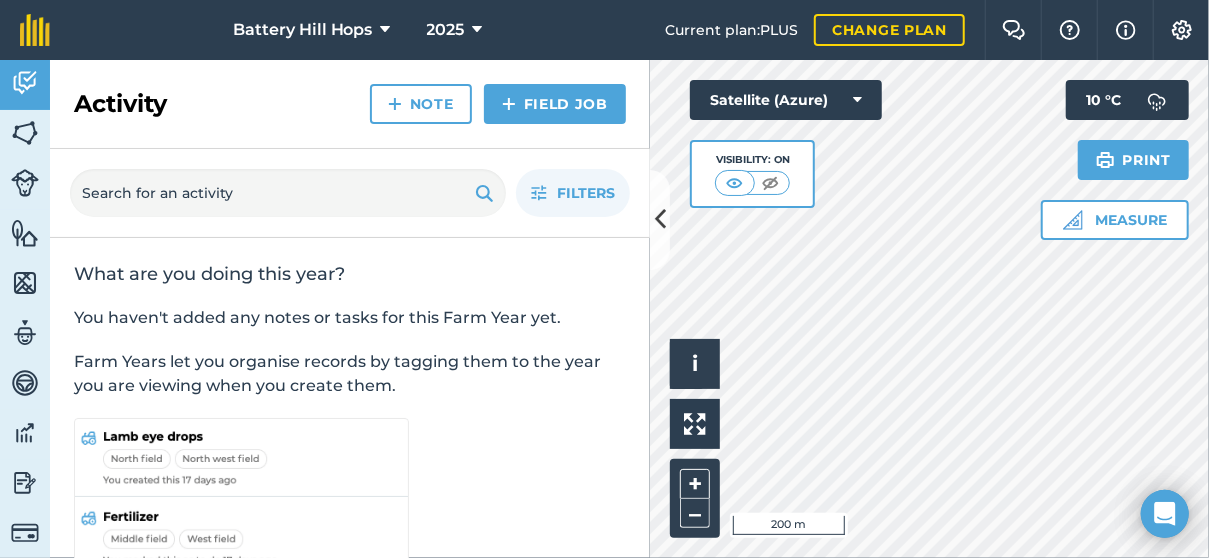 click on "Battery Hill Hops 2025 Current plan :  PLUS   Change plan Farm Chat Help Info Settings Battery Hill Hops  -  2025 Reproduced with the permission of  Microsoft Printed on  [DATE] Field usages No usage set HOPS - Kohatu HOPS - Motueka HOPS - Nectaron HOPS - [PERSON_NAME] HOPS - Pacifica HOPS - Rakau HOPS - Riwaka HOPS - Wai iti Feature types Fuel Storage House Irrigation Pumps Irrigation Valves Pond Sheds Trees Water Activity Fields Livestock Features Maps Team Vehicles Data Reporting Billing Tutorials Tutorials Activity   Note   Field Job Filters What are you doing this year? You haven't added any notes or tasks for this Farm Year yet. Farm Years let you organise records by tagging them to the year you are viewing when you create them. Hello i © 2025 TomTom, Microsoft 200 m + – Satellite (Azure) Visibility: On Measure Print 10   ° C" at bounding box center [604, 279] 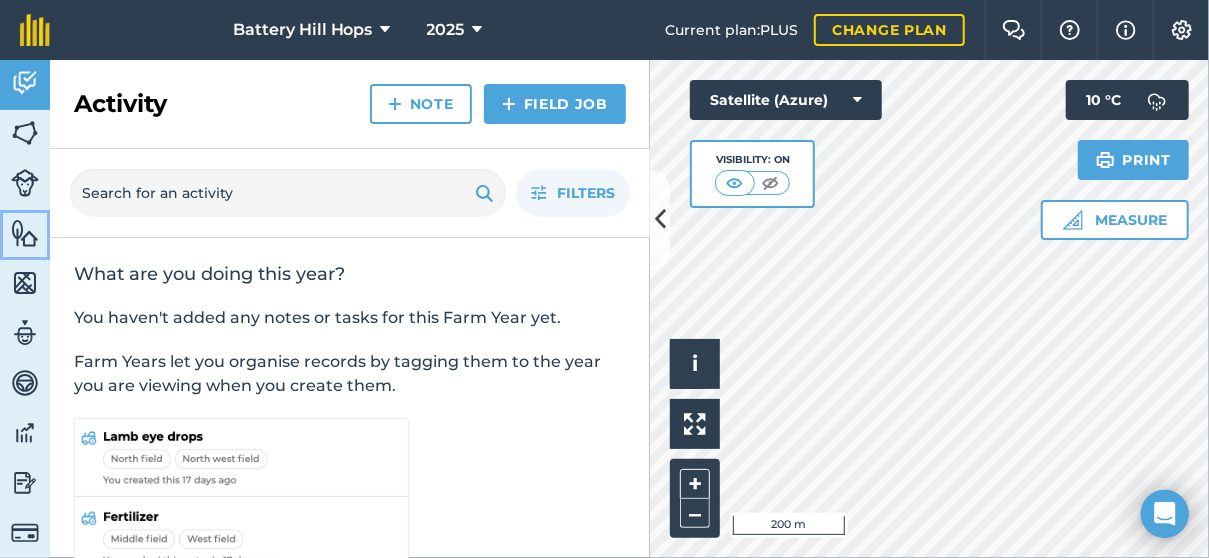 click at bounding box center (25, 233) 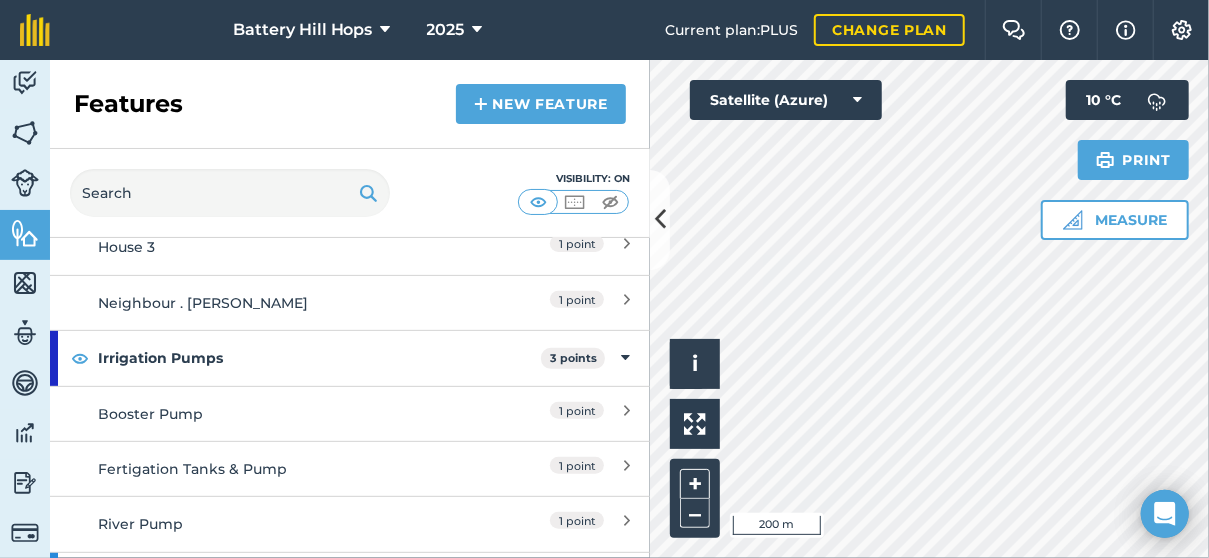 scroll, scrollTop: 500, scrollLeft: 0, axis: vertical 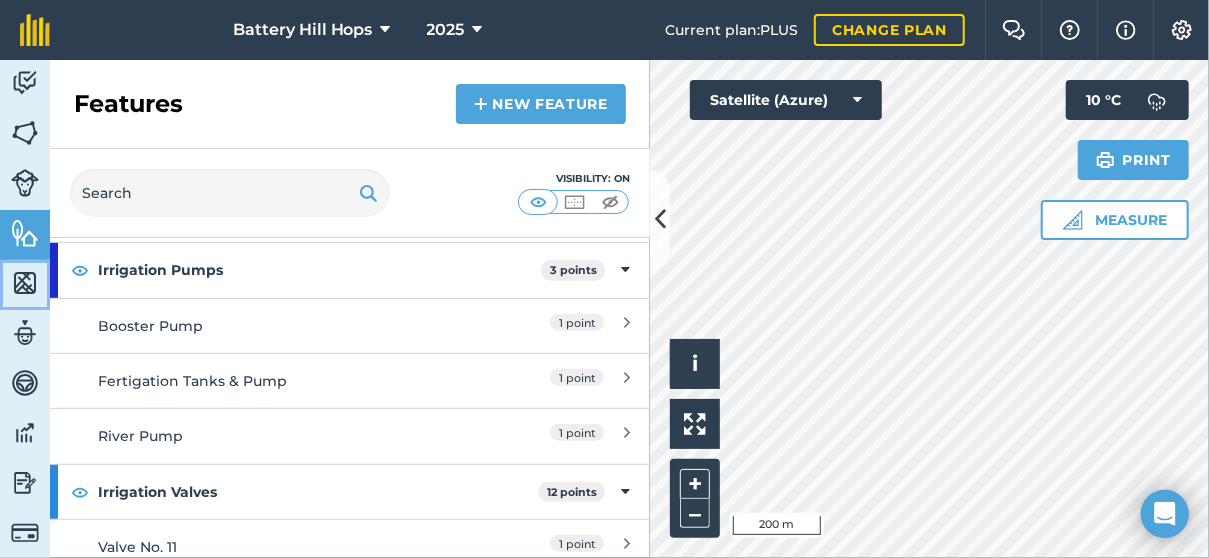 click at bounding box center (25, 283) 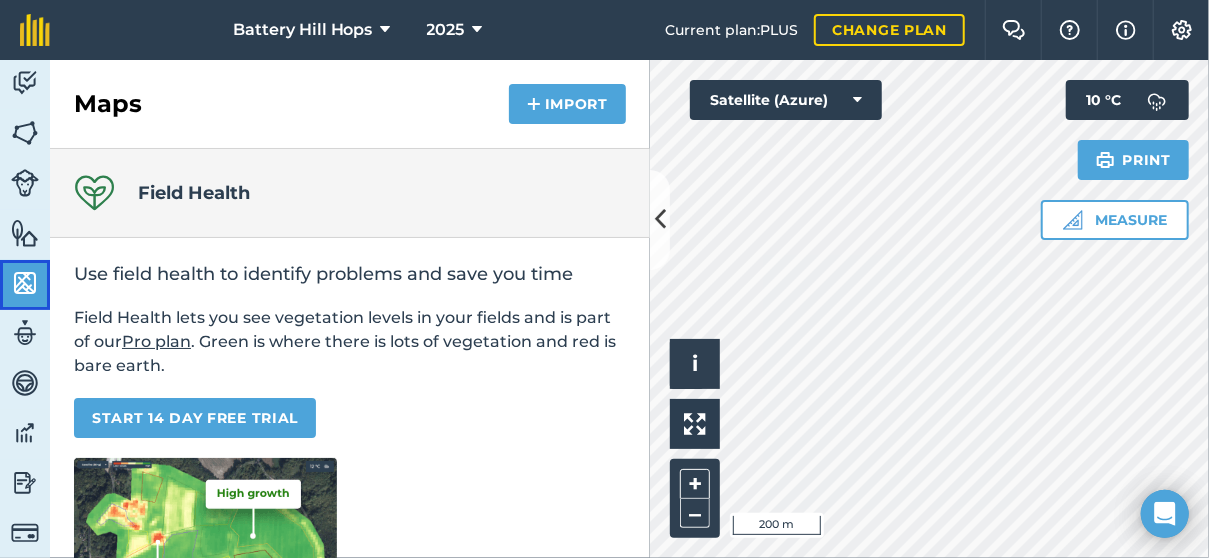 click at bounding box center [25, 283] 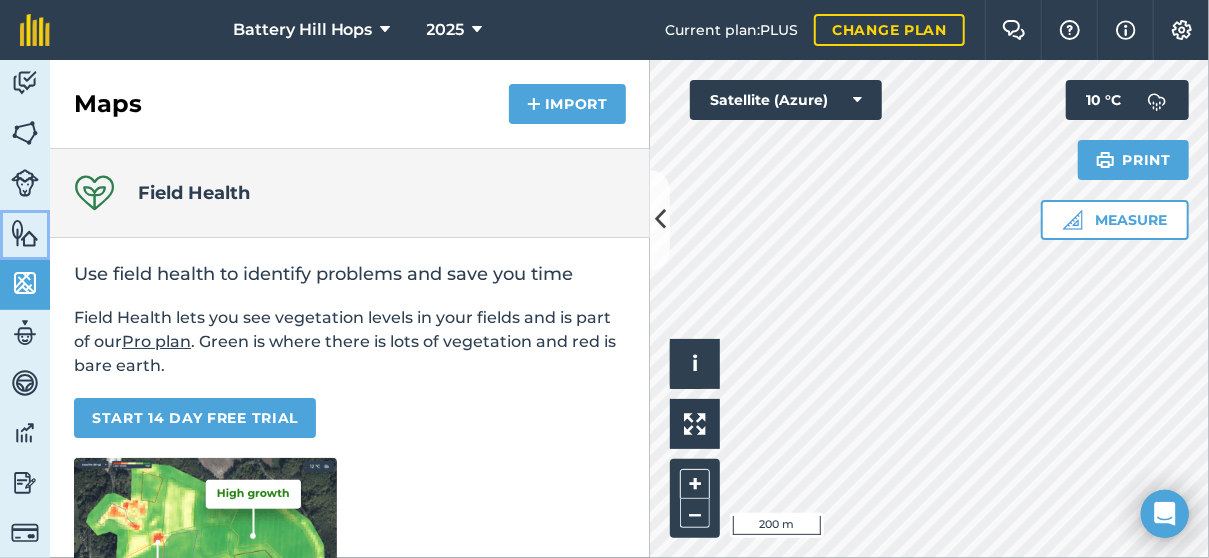 click at bounding box center (25, 233) 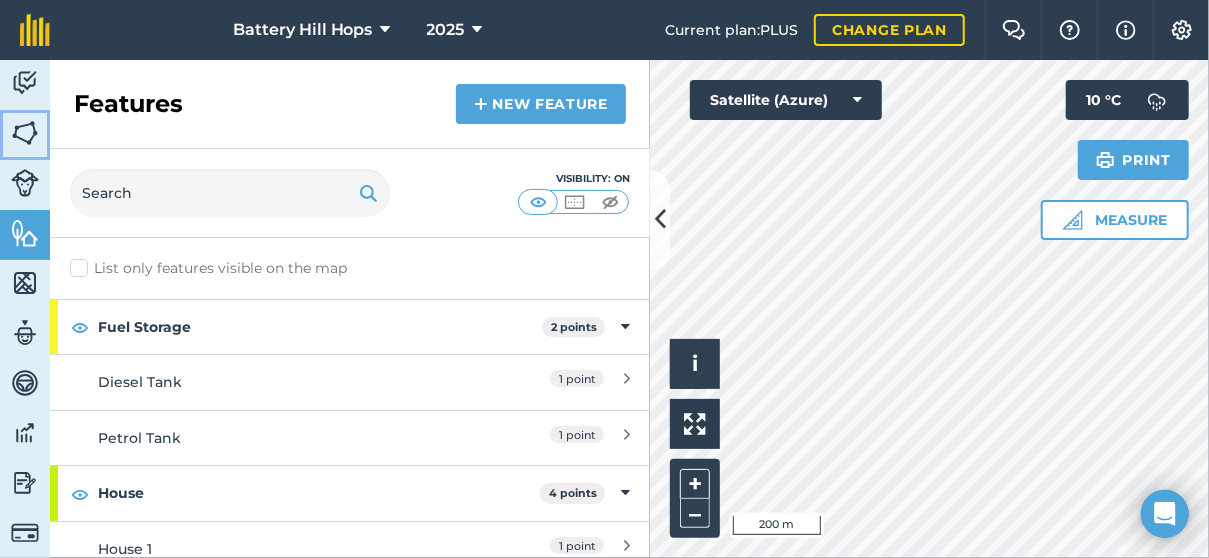 click at bounding box center [25, 133] 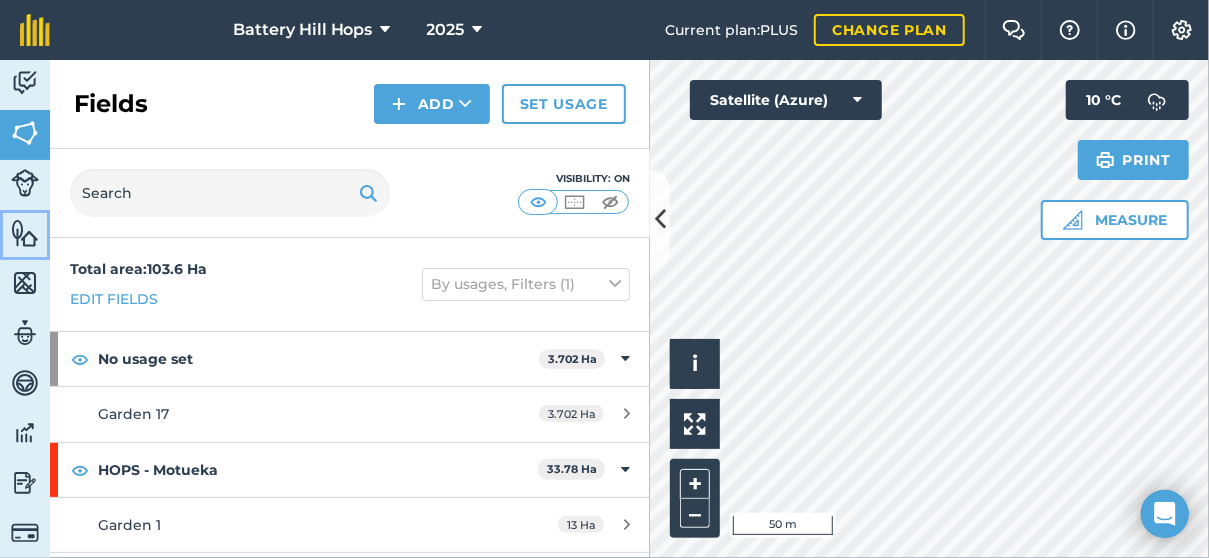 click at bounding box center [25, 233] 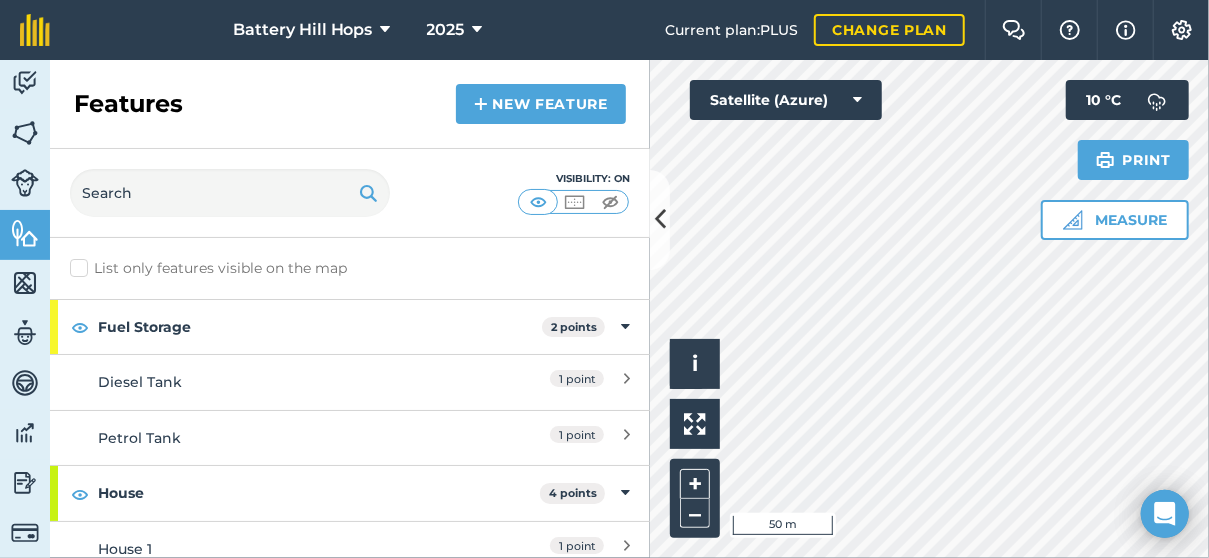 click on "List only features visible on the map" at bounding box center [350, 268] 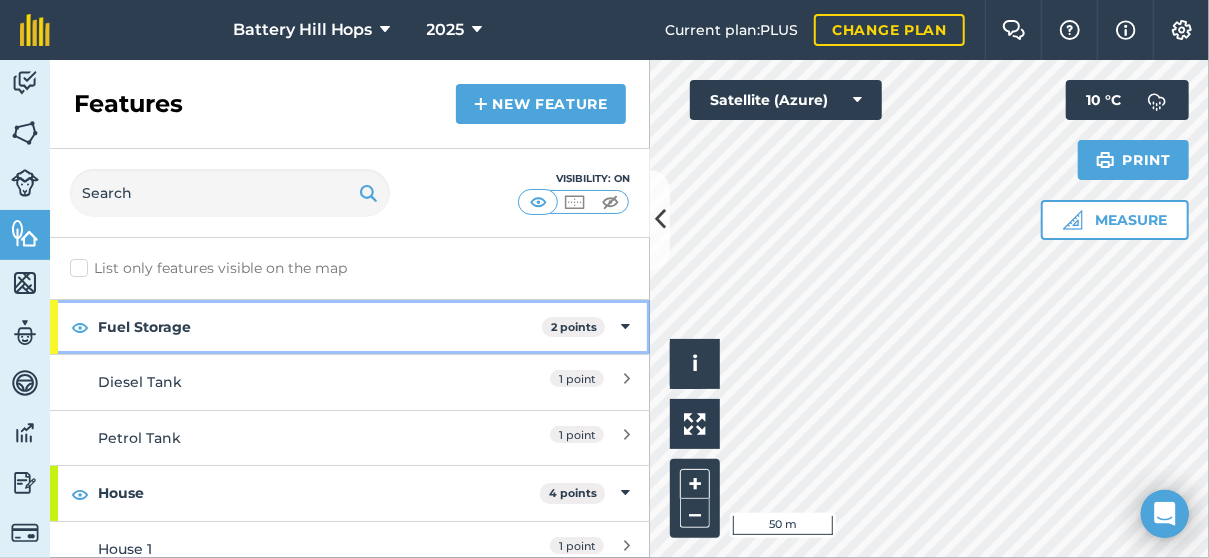 drag, startPoint x: 466, startPoint y: 0, endPoint x: 426, endPoint y: 349, distance: 351.2848 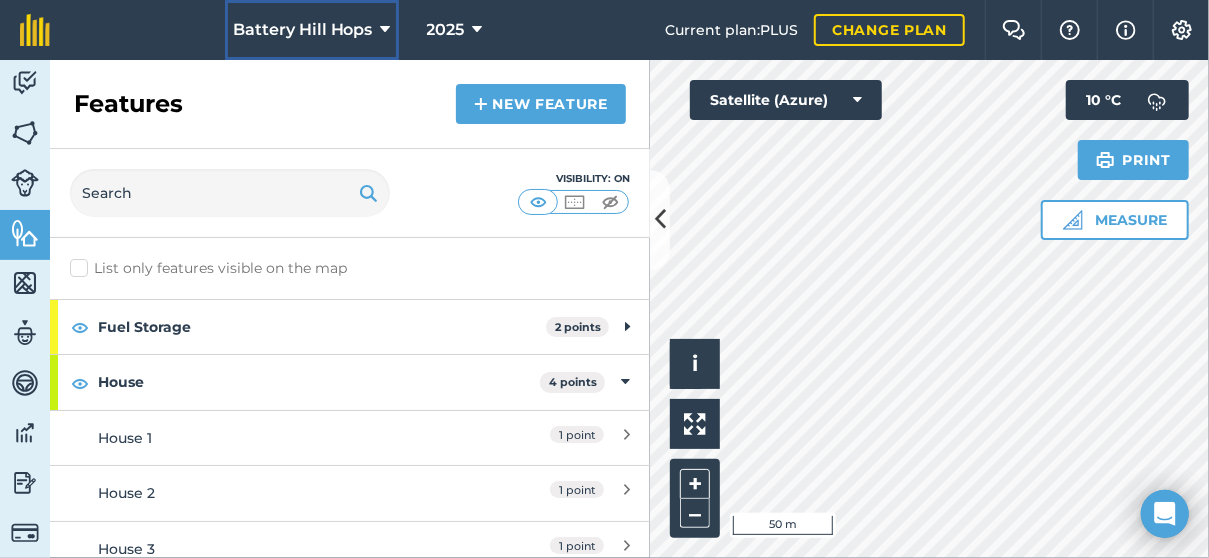 click at bounding box center [386, 30] 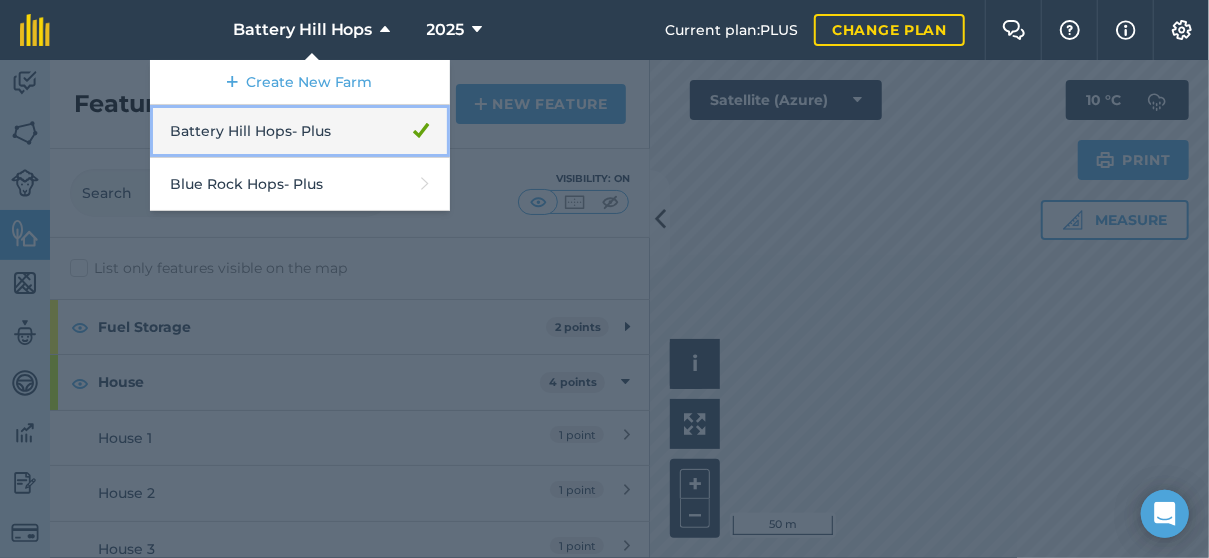click on "Battery Hill Hops  - Plus" at bounding box center (300, 131) 